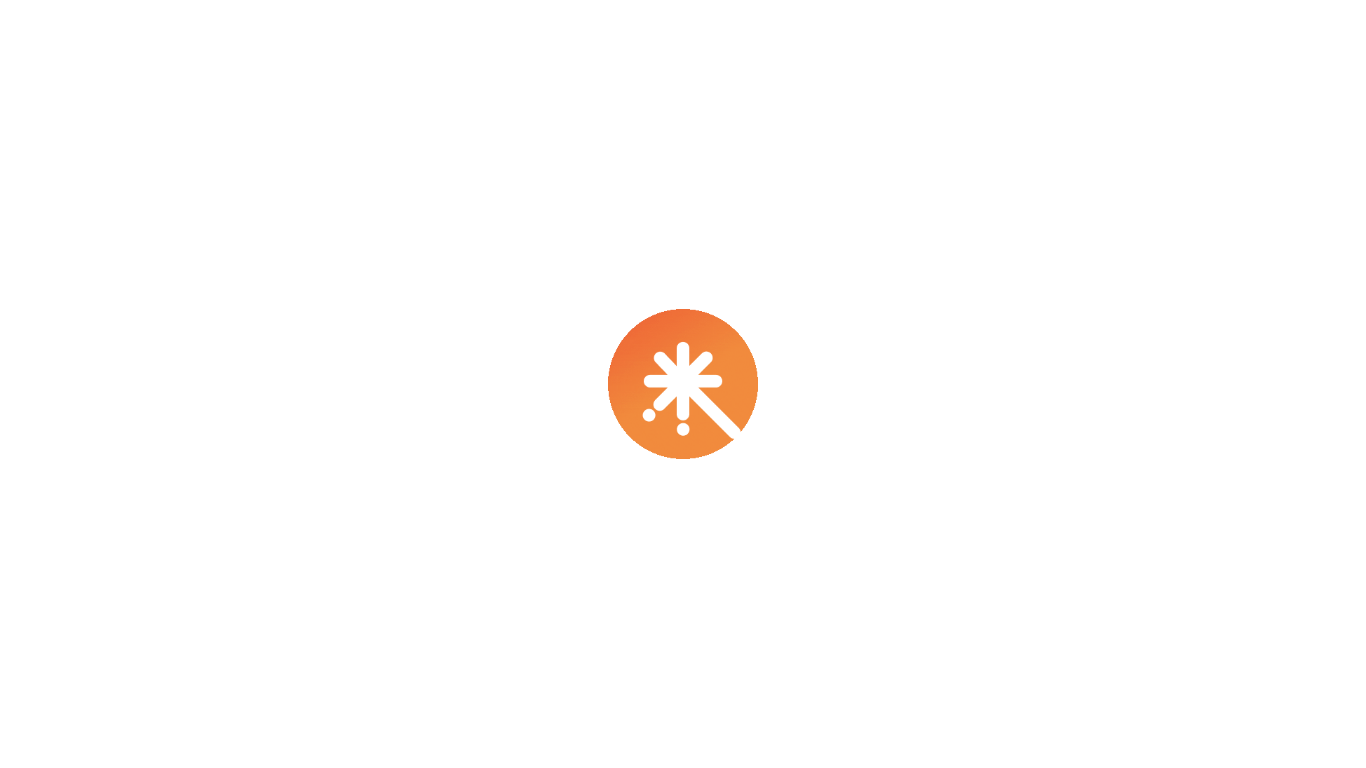 scroll, scrollTop: 0, scrollLeft: 0, axis: both 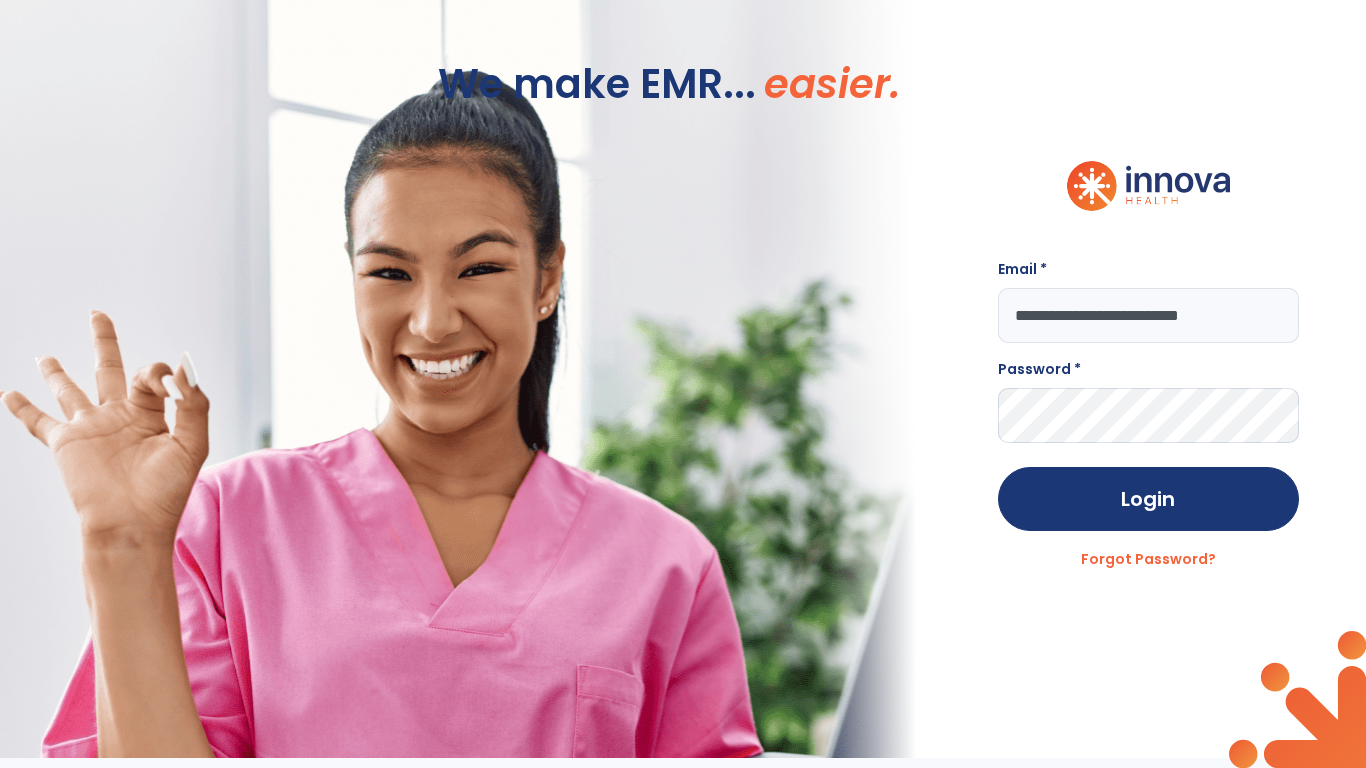type on "**********" 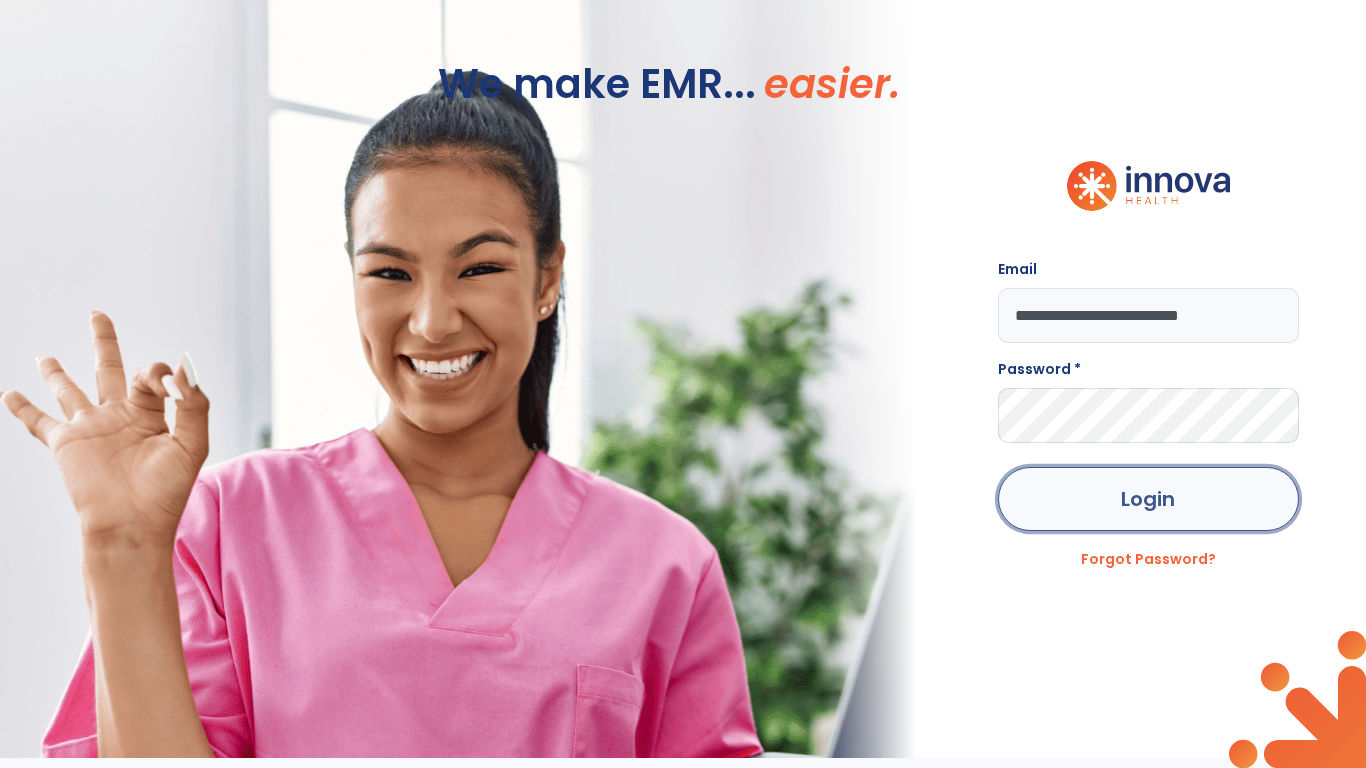 click on "Login" 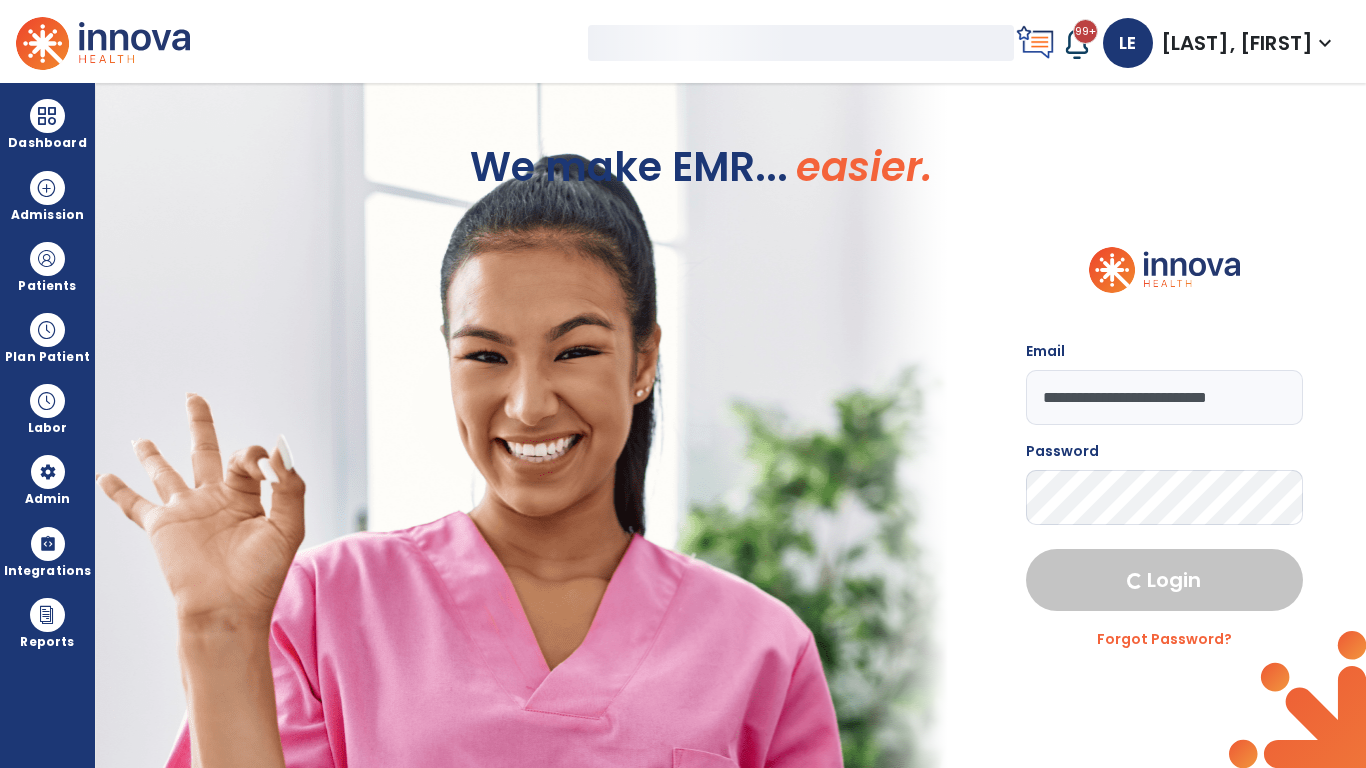 select on "***" 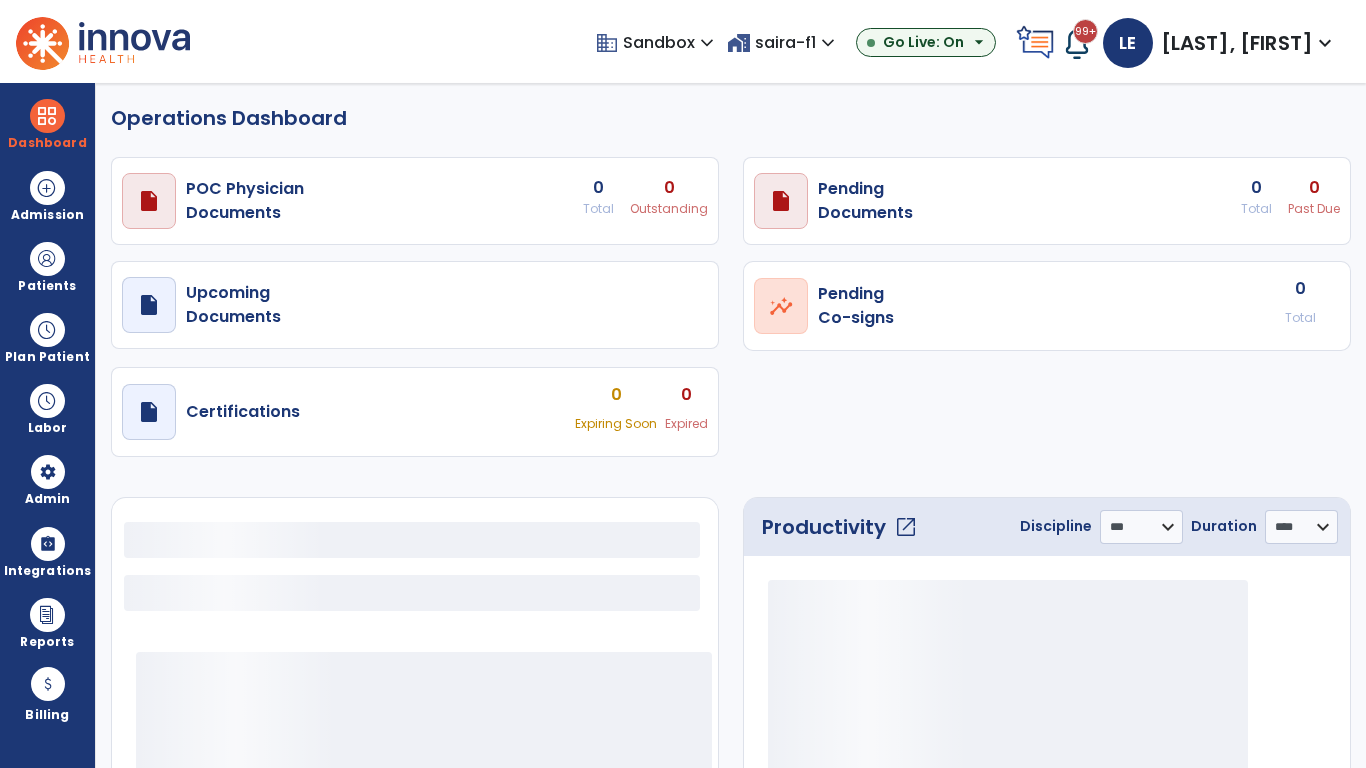 select on "***" 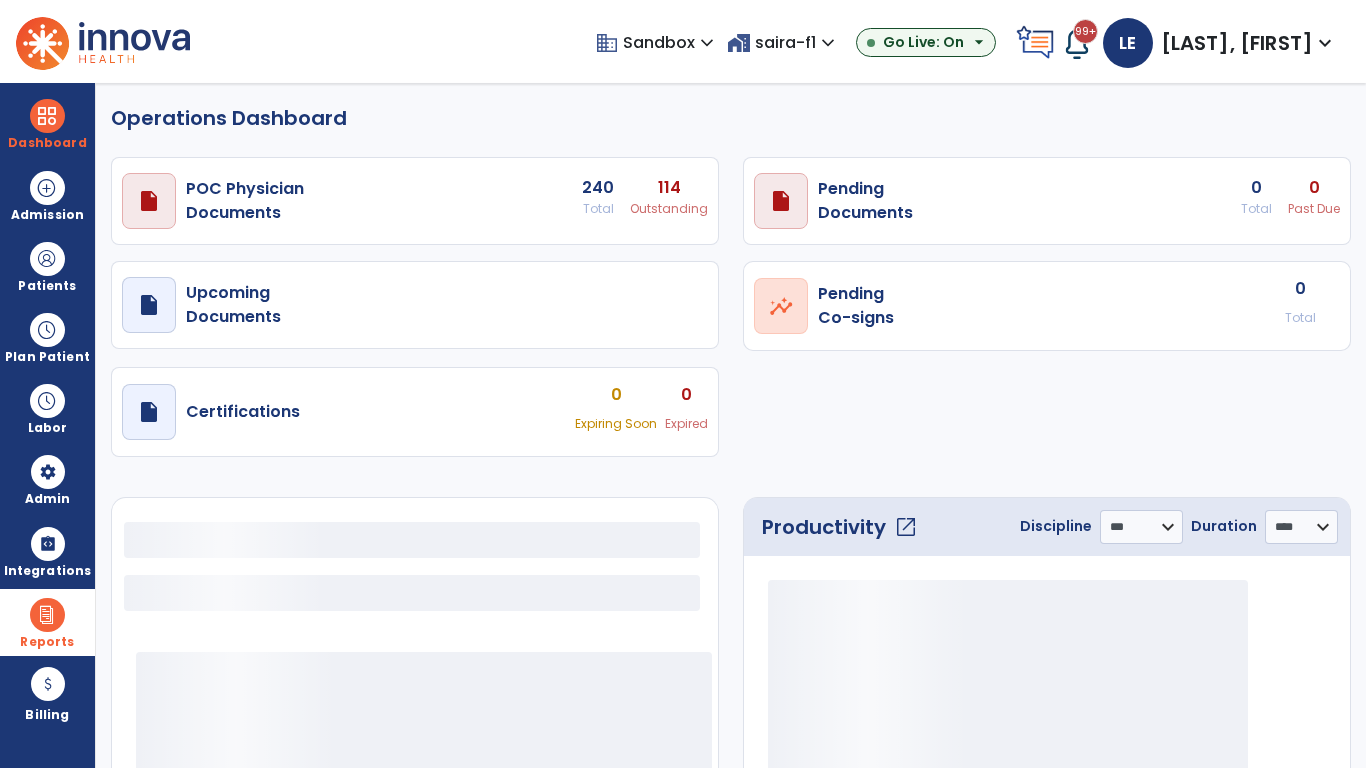 click at bounding box center [47, 615] 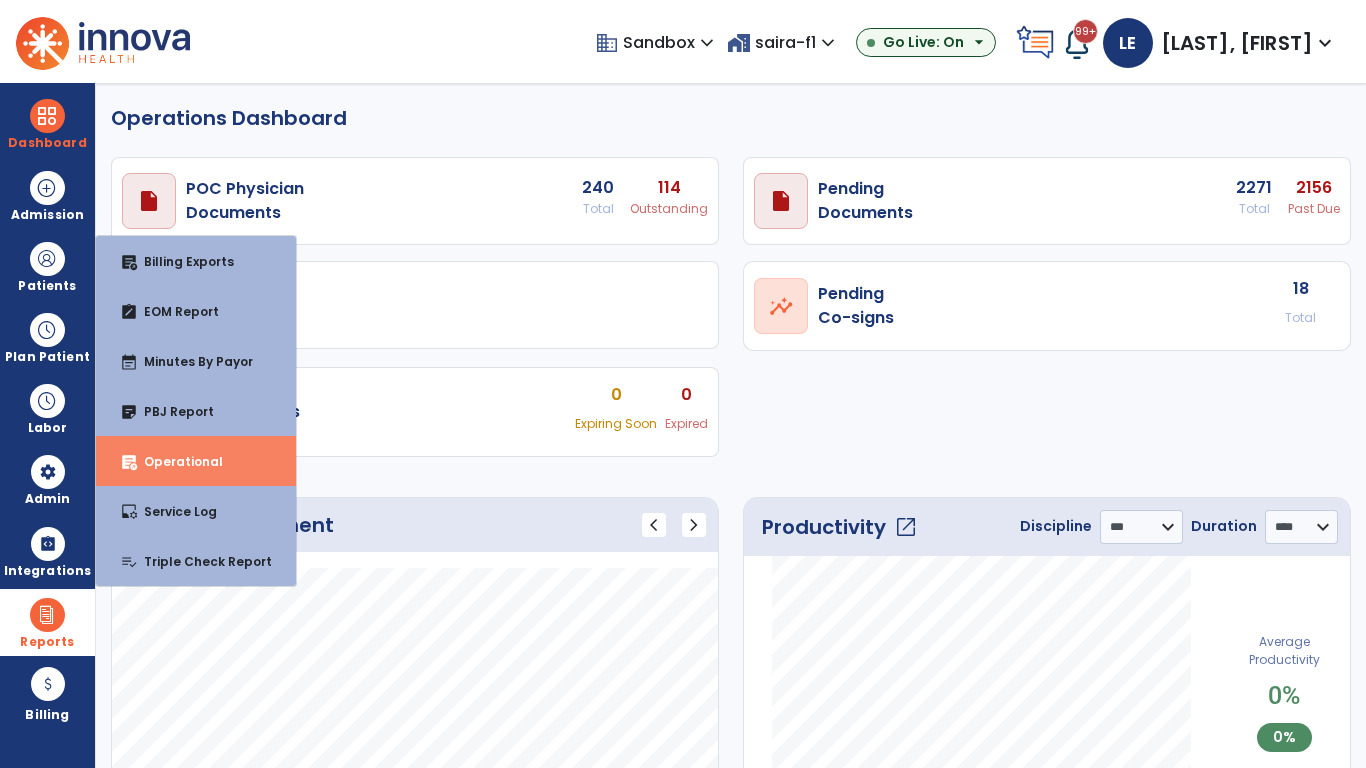 click on "Operational" at bounding box center [175, 461] 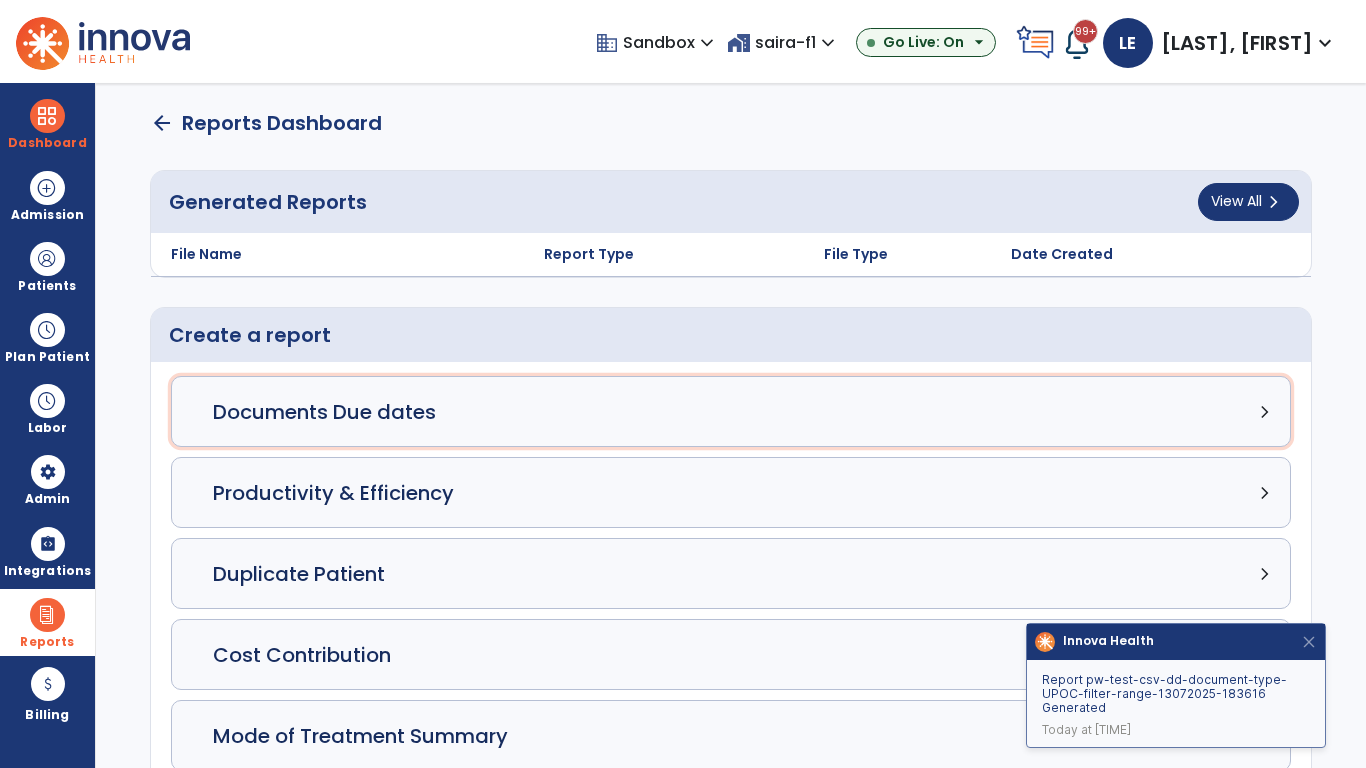 click on "Documents Due dates chevron_right" 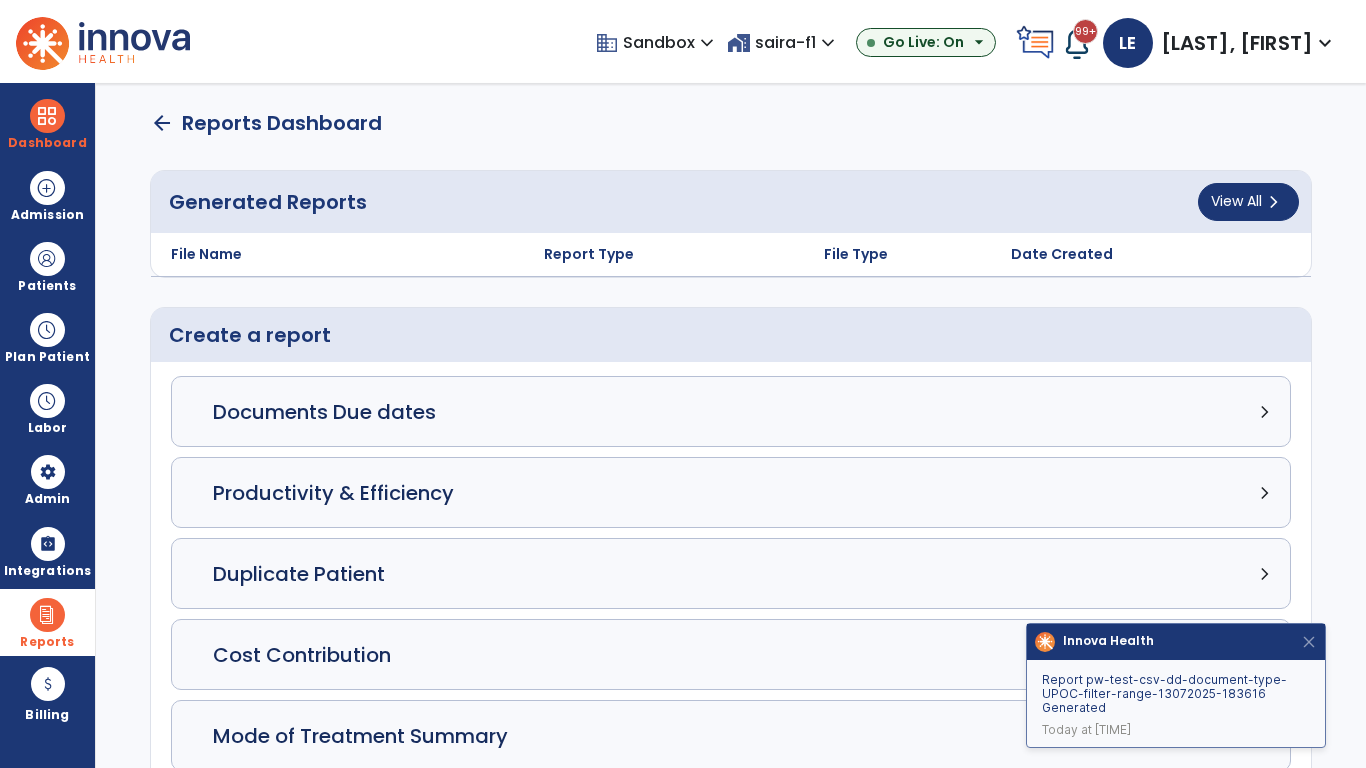 select on "***" 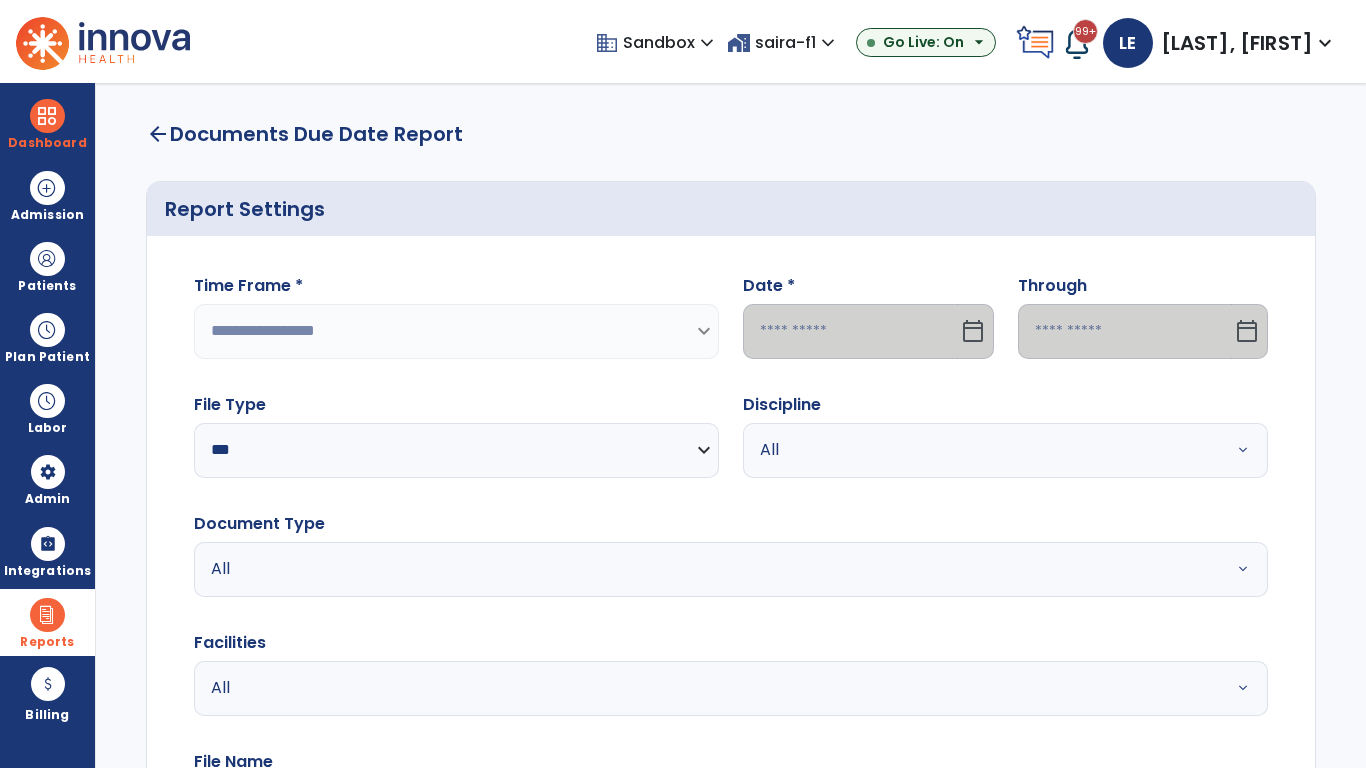 select on "*****" 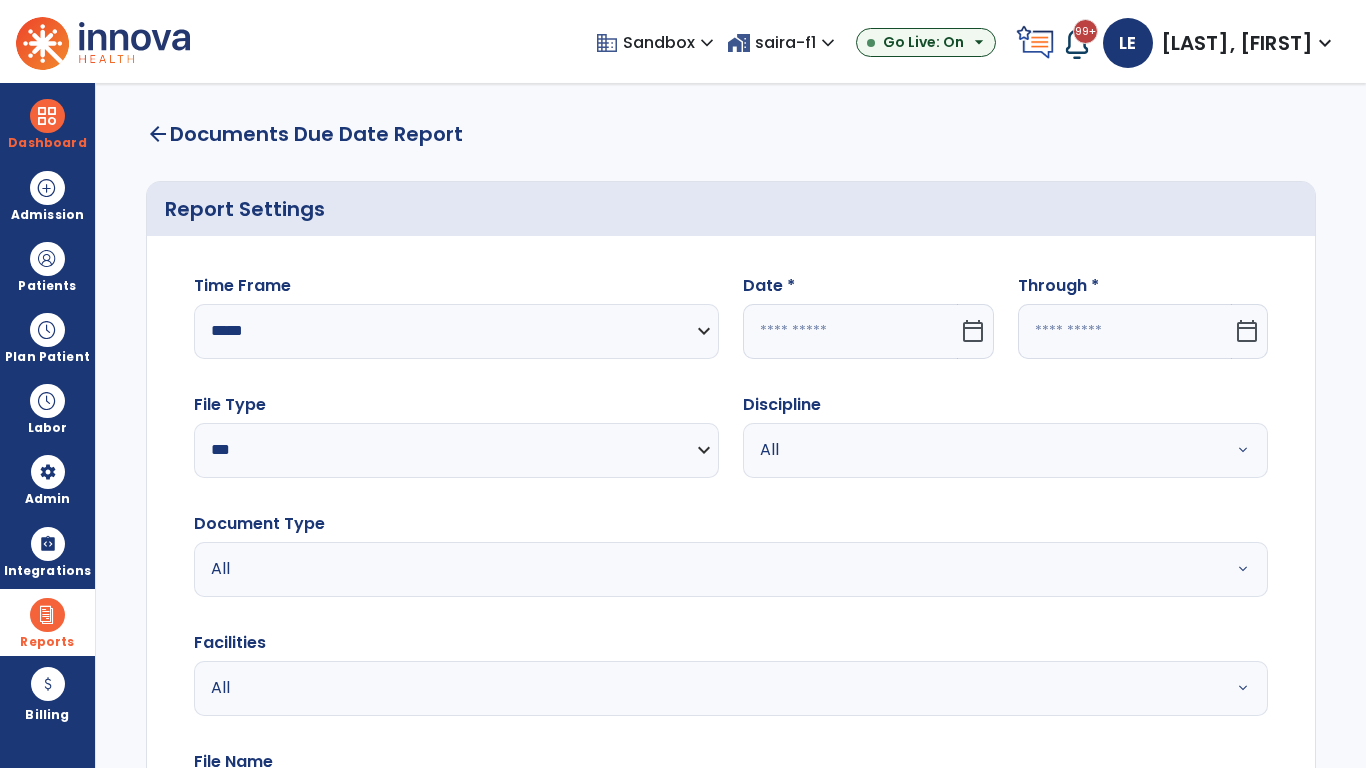 click 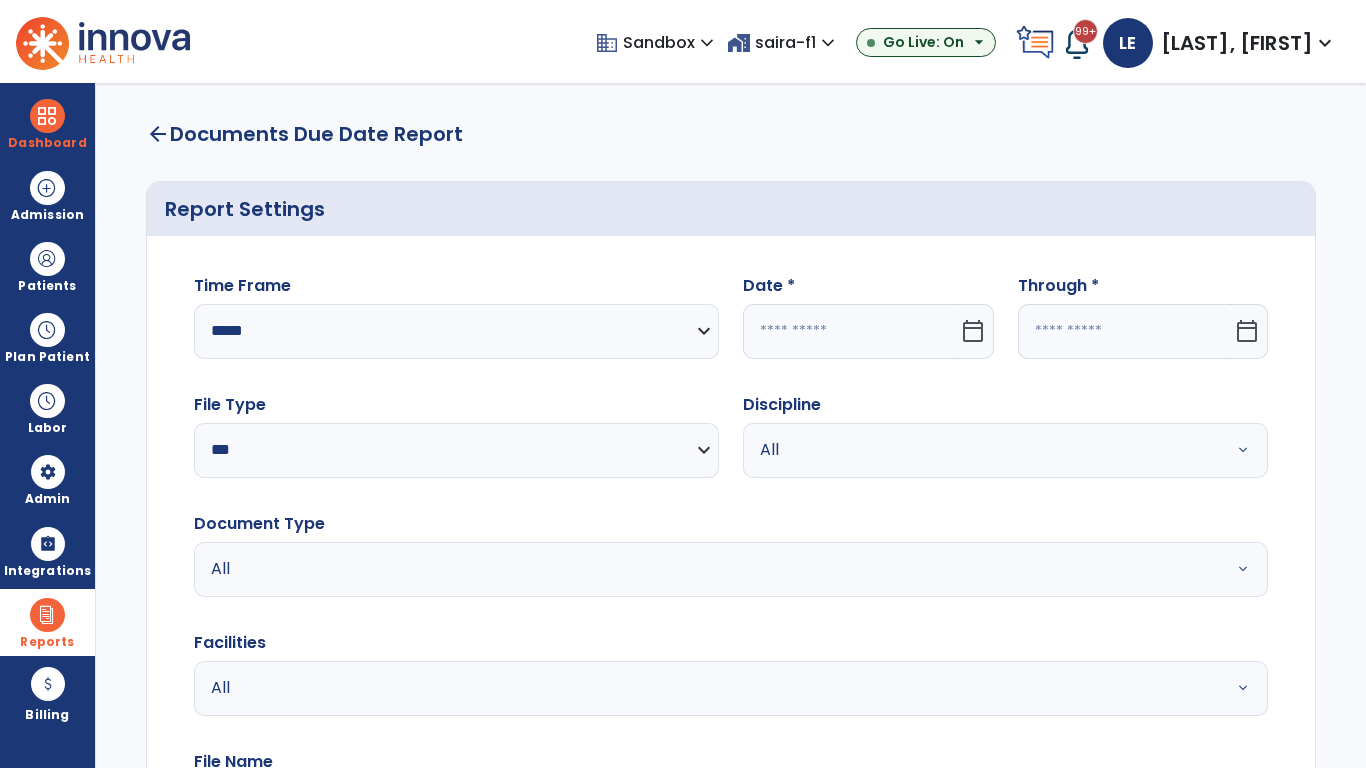 select on "*" 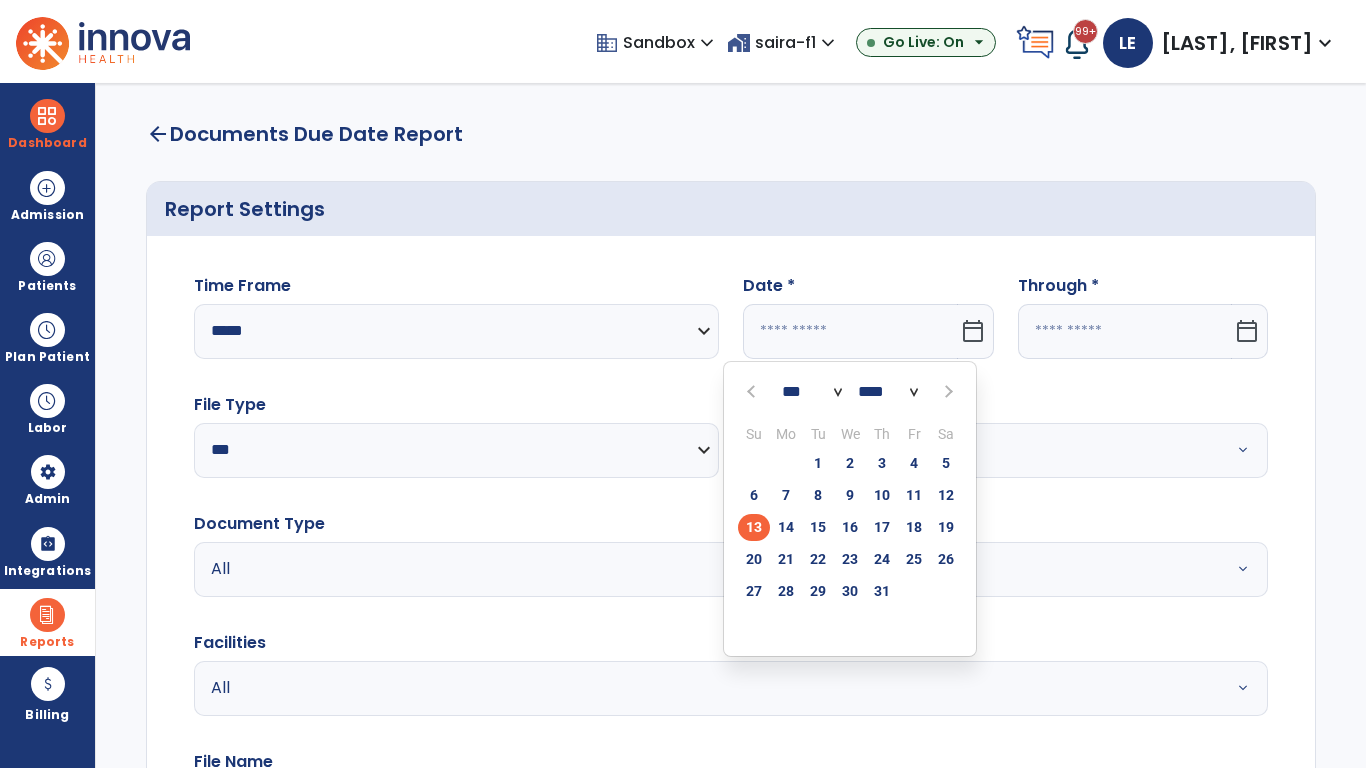 select on "****" 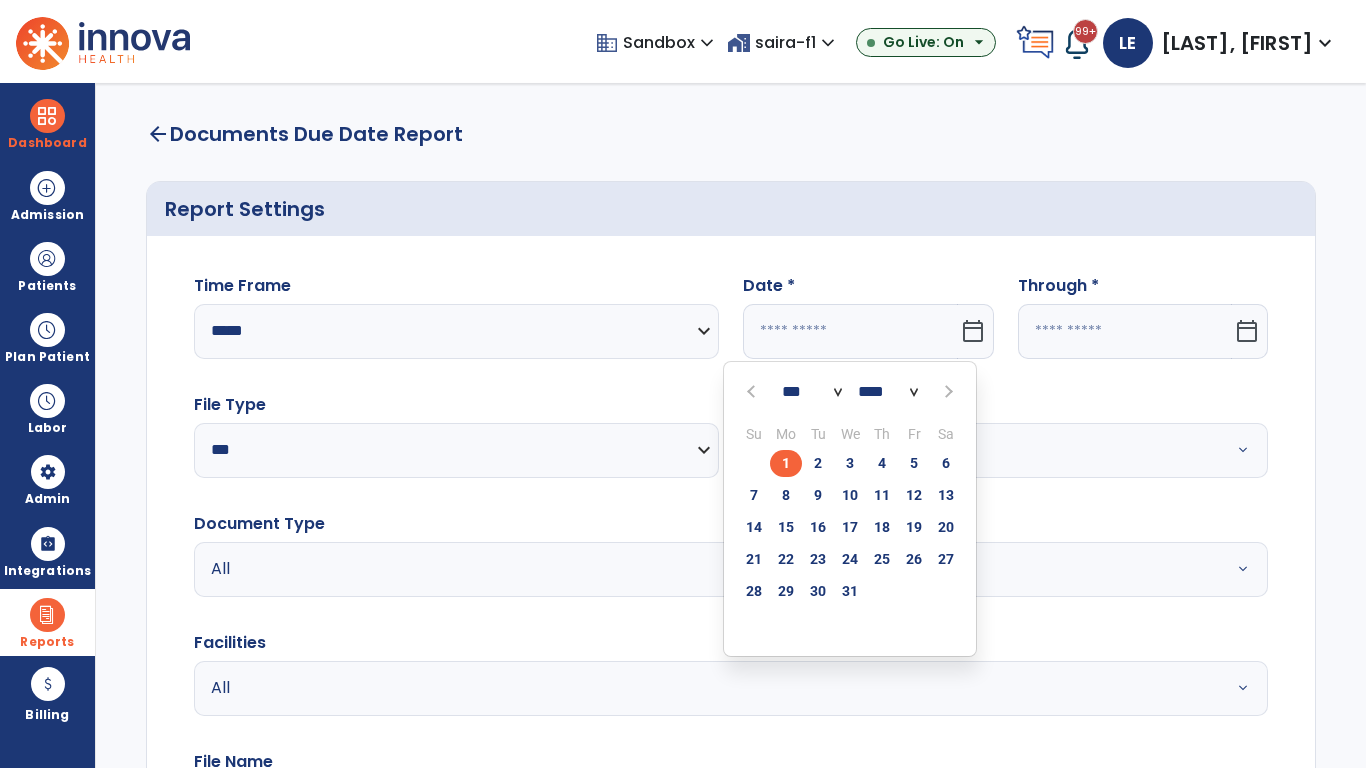 select on "**" 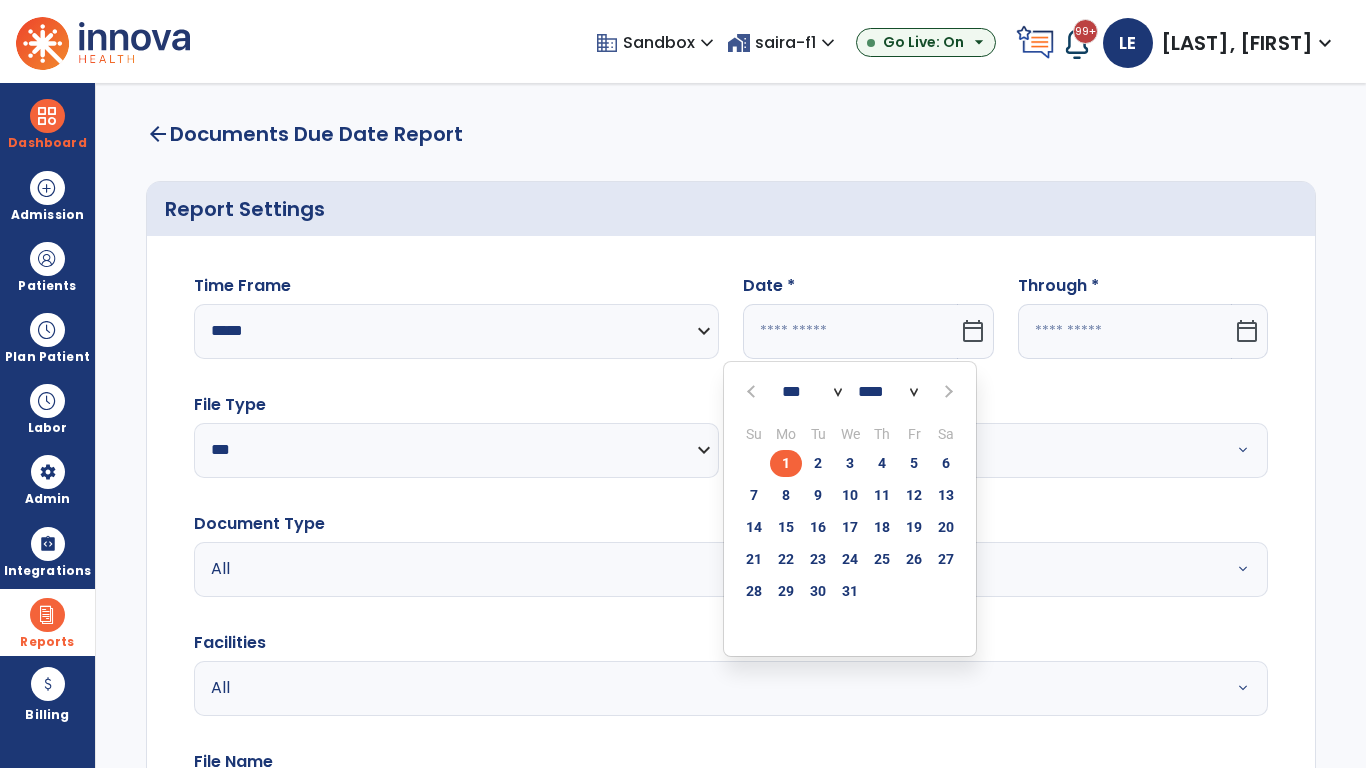 type on "*********" 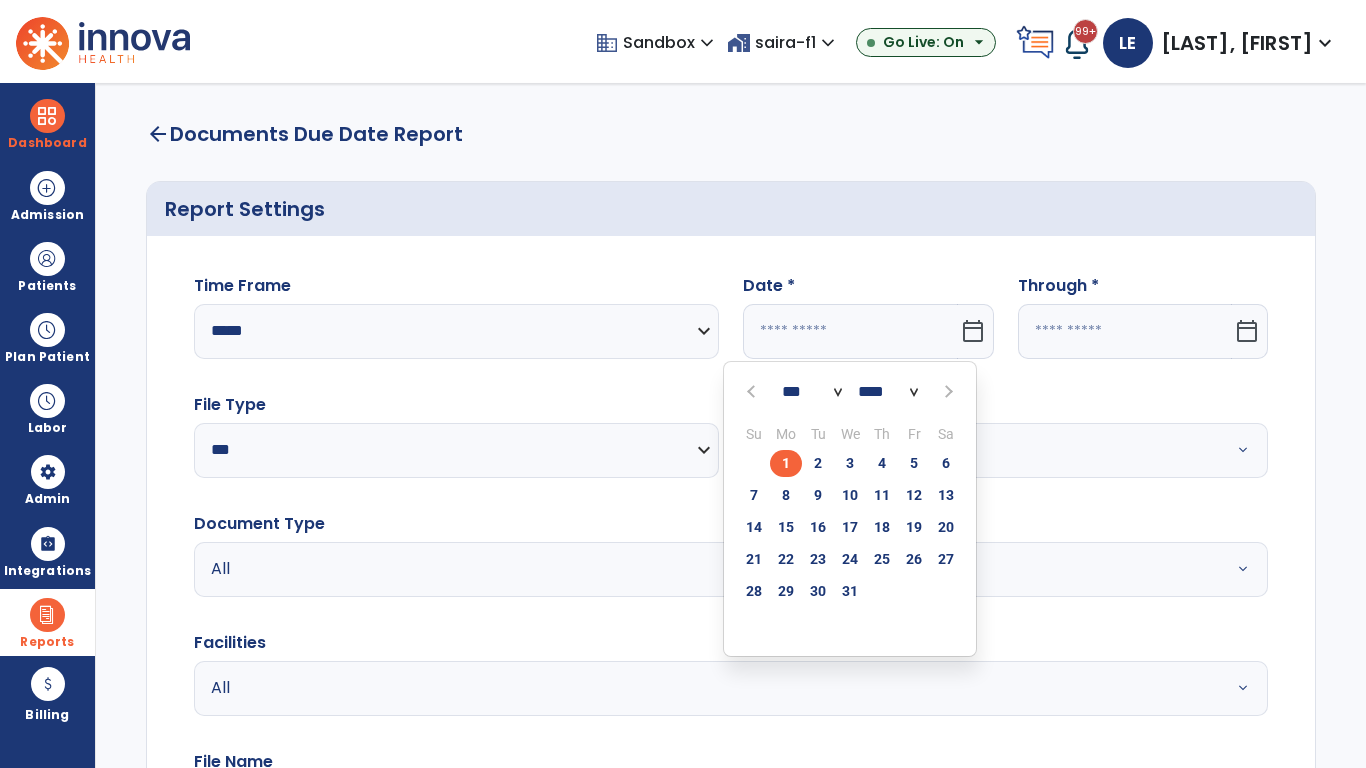 type on "**********" 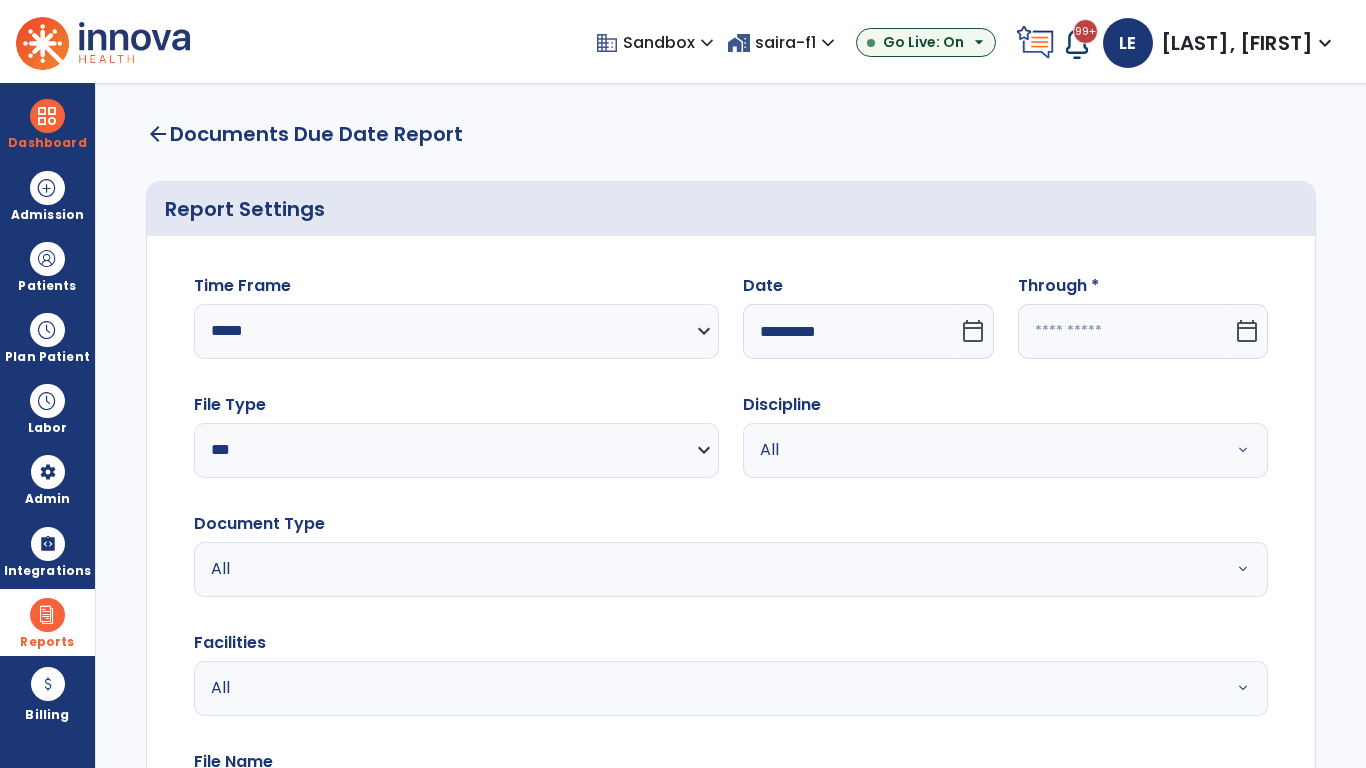 click 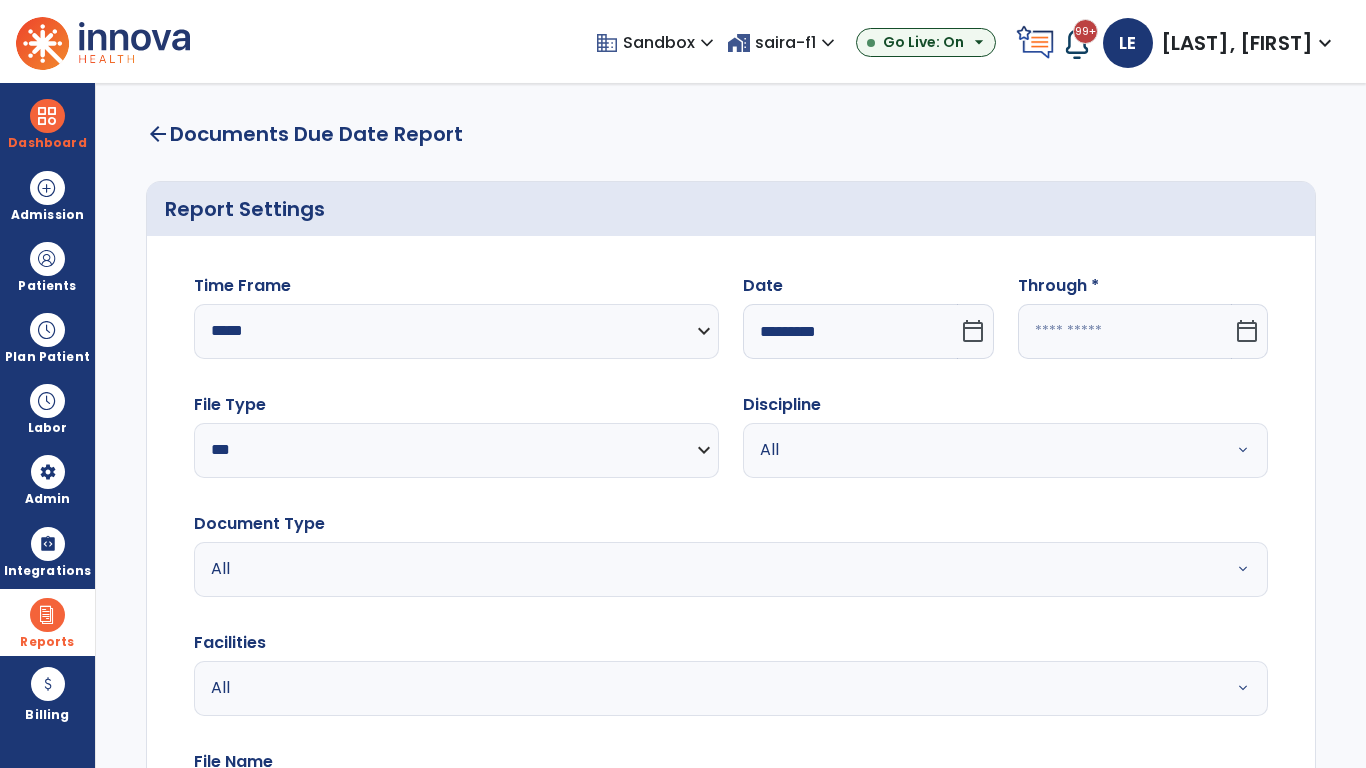 select on "*" 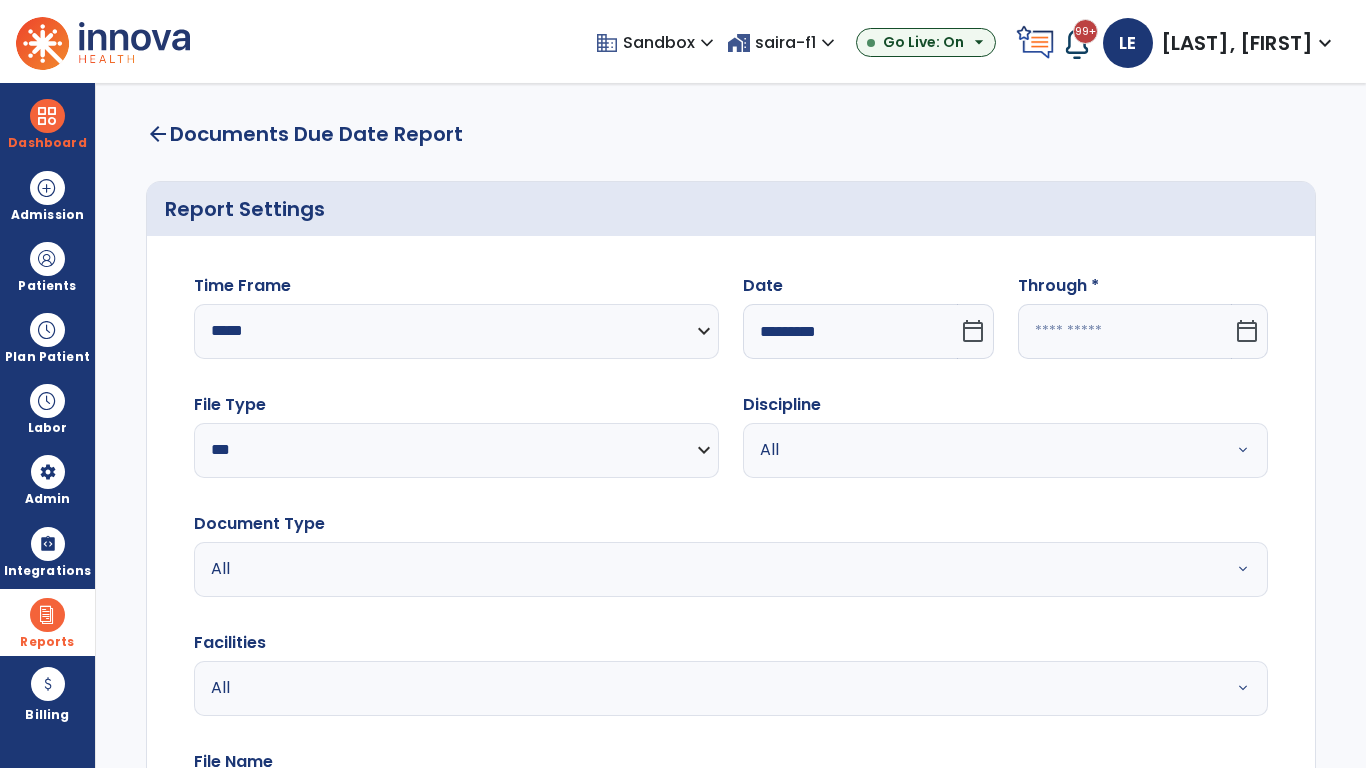 select on "****" 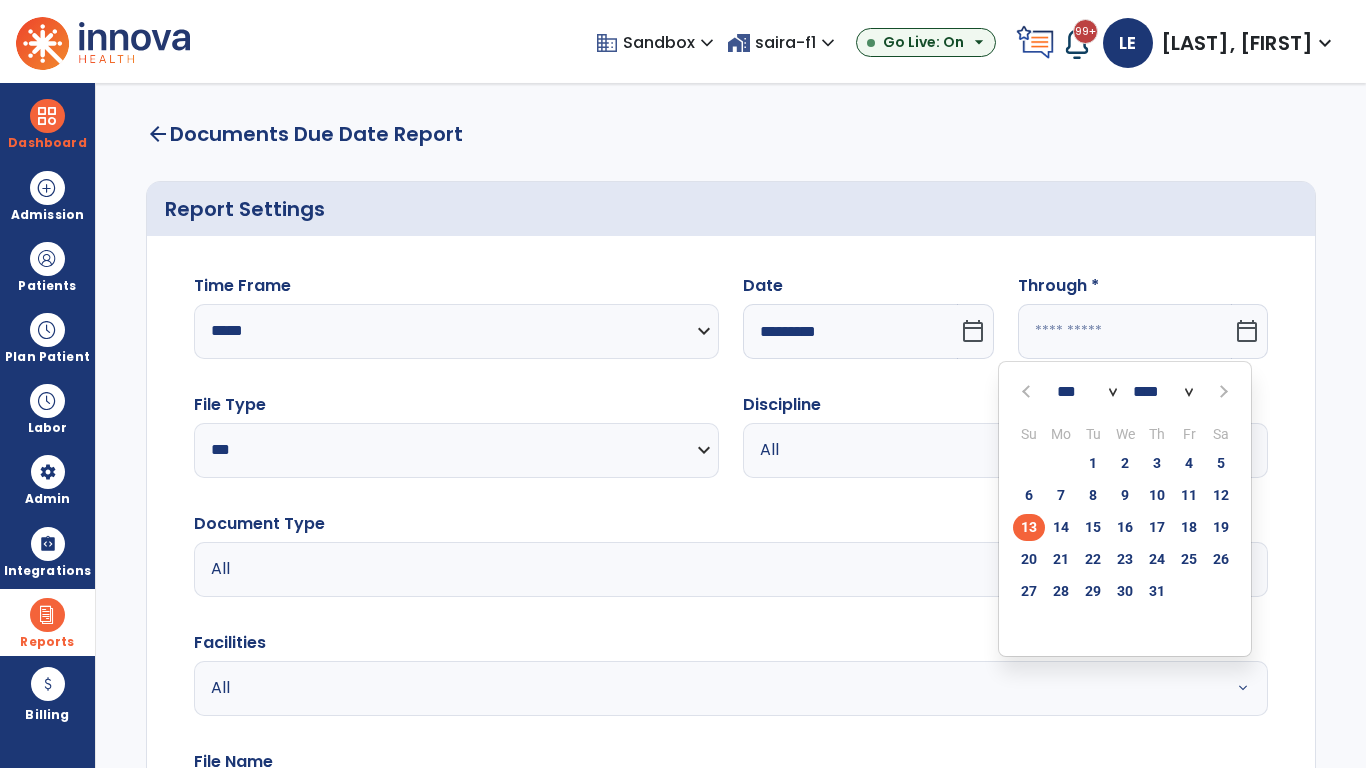 select on "*" 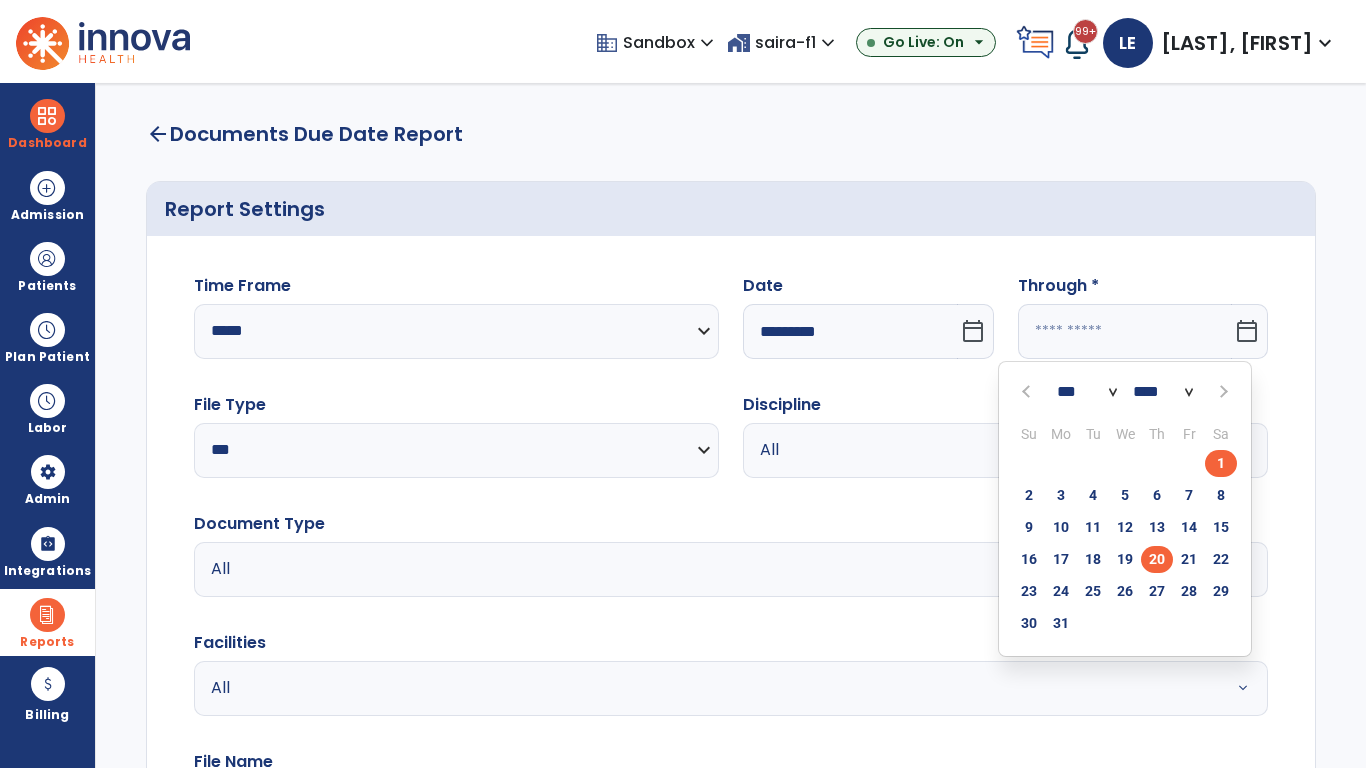 click on "20" 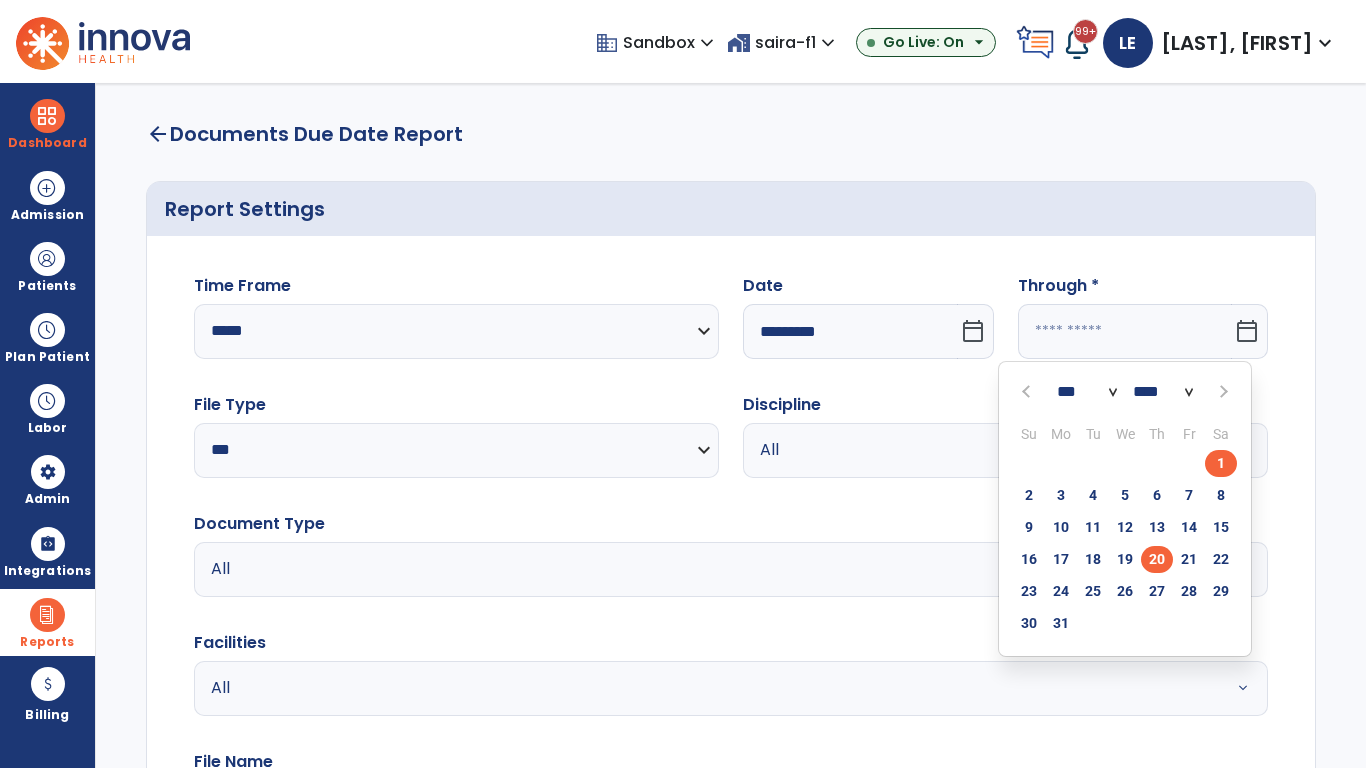 type on "*********" 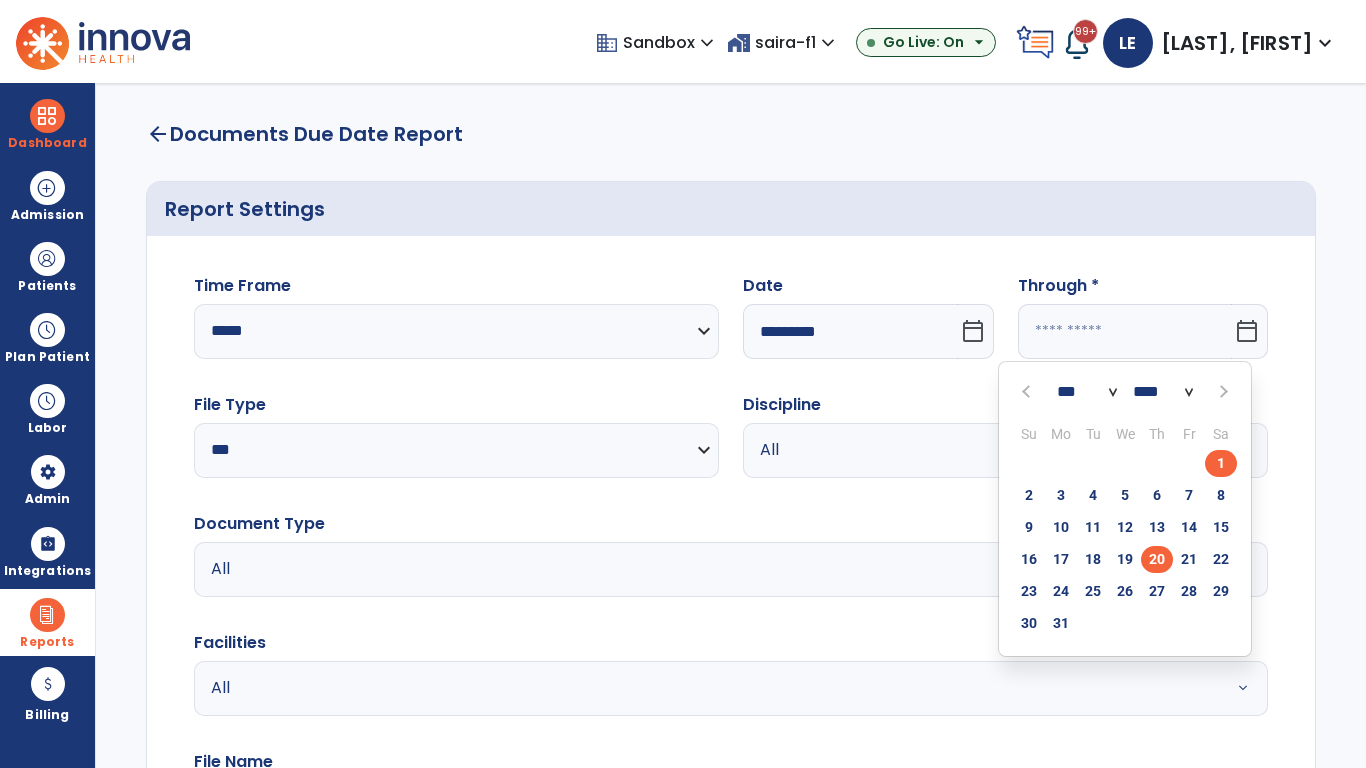 type on "**********" 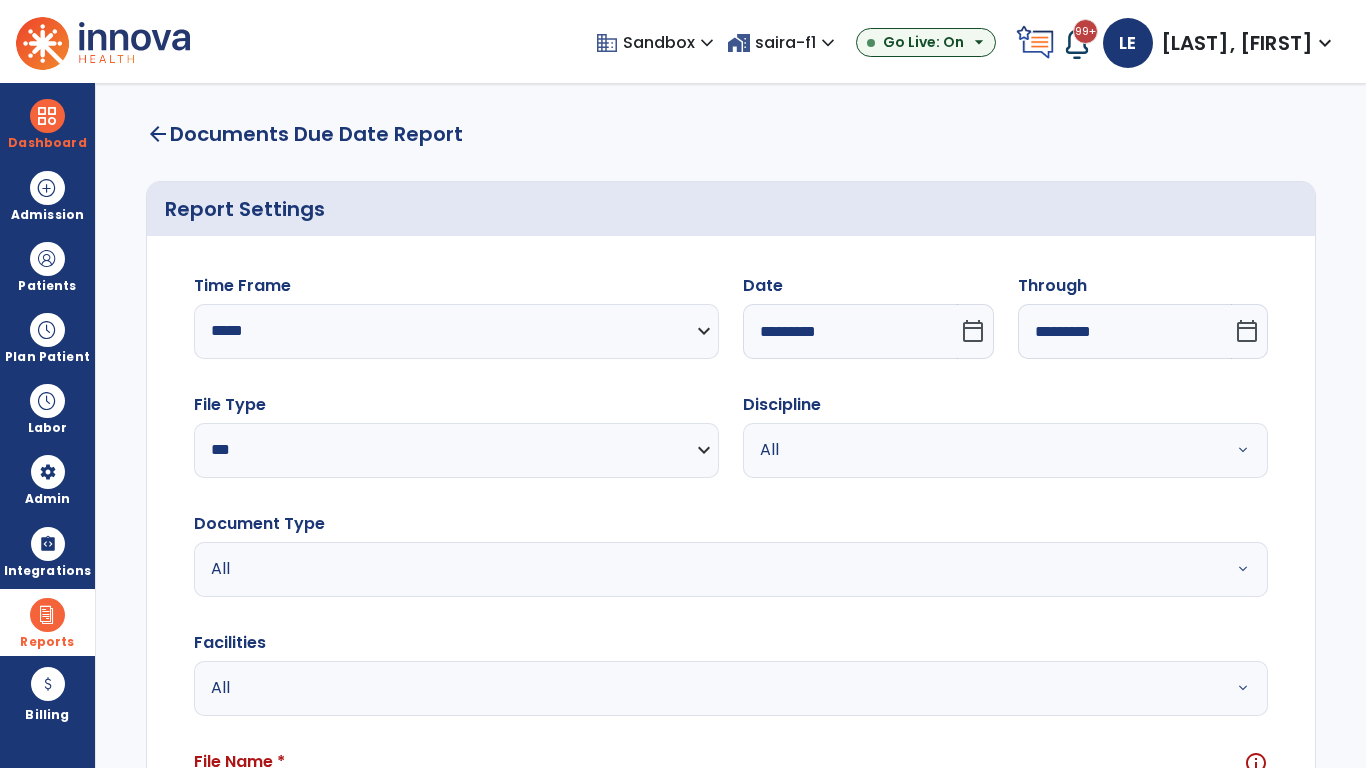 scroll, scrollTop: 51, scrollLeft: 0, axis: vertical 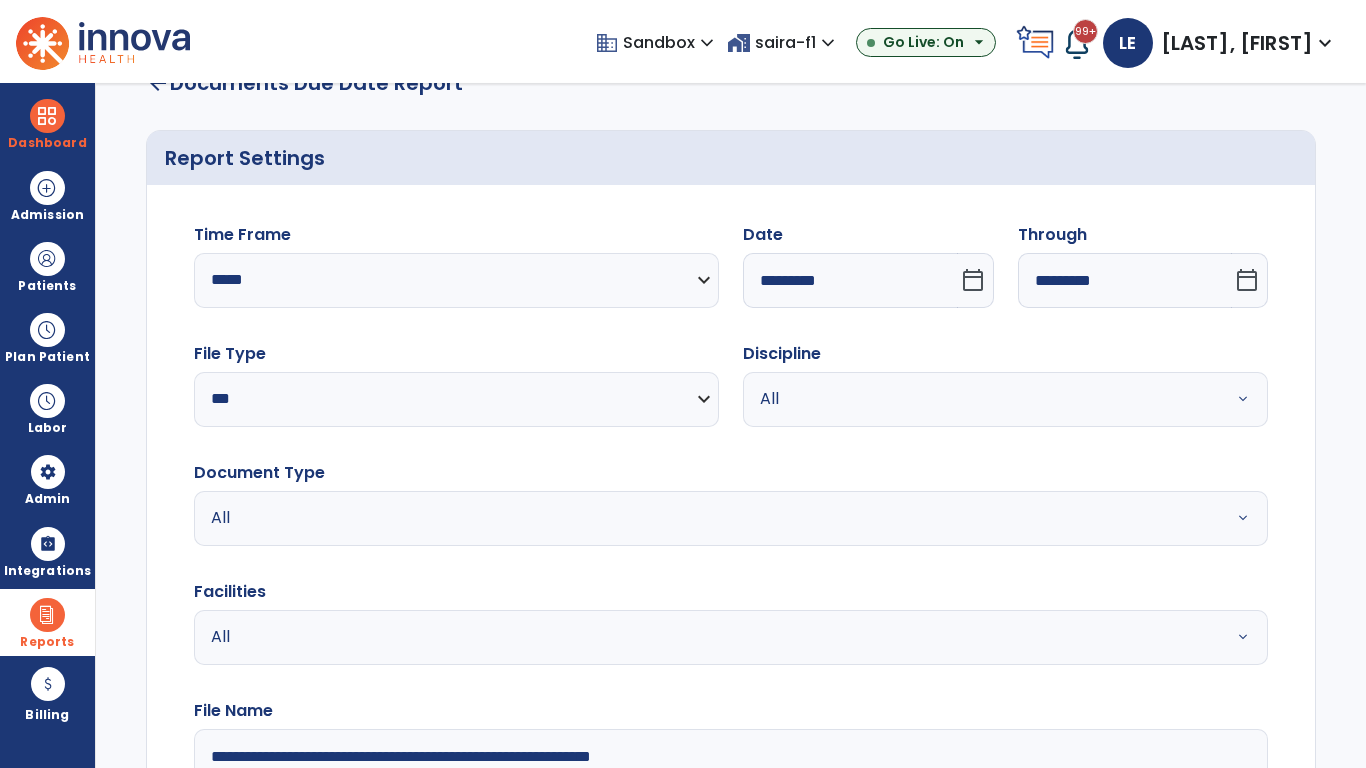 type on "**********" 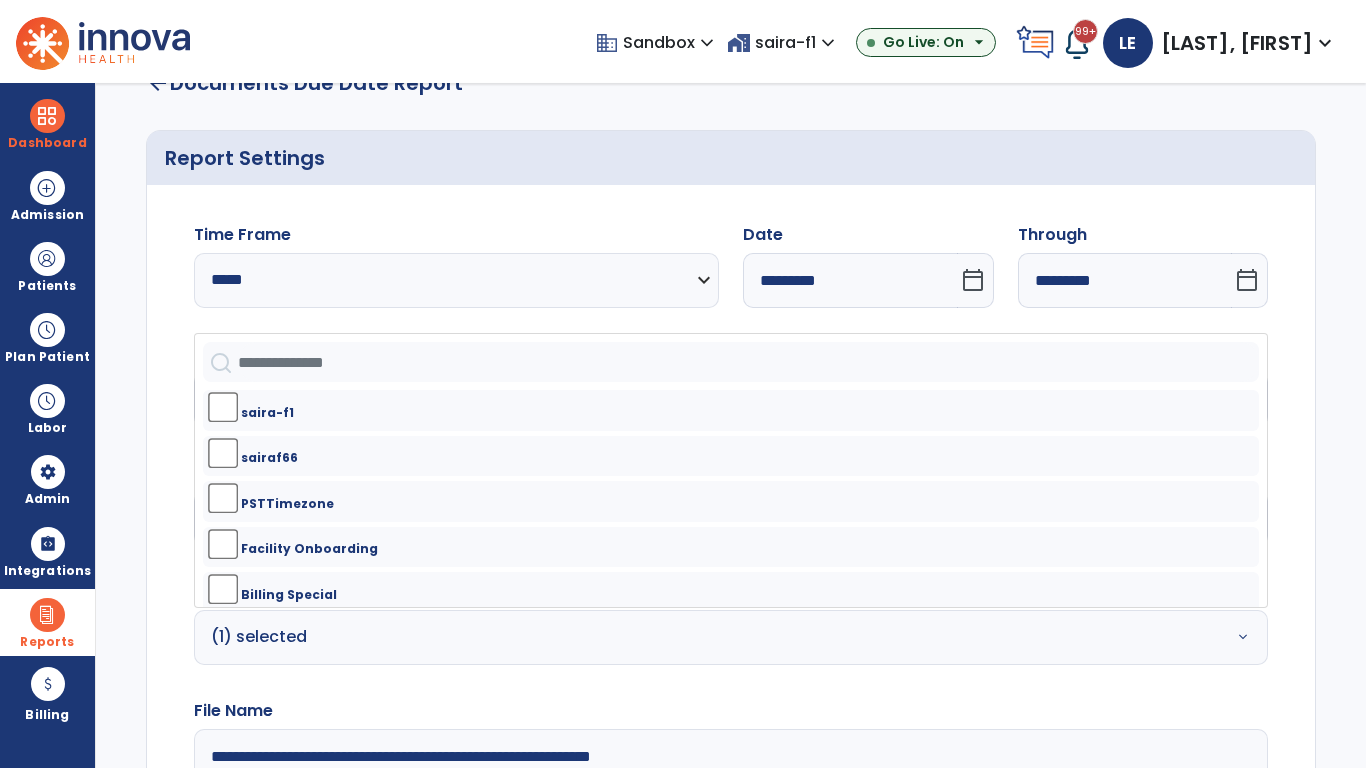 click on "All" at bounding box center (981, 399) 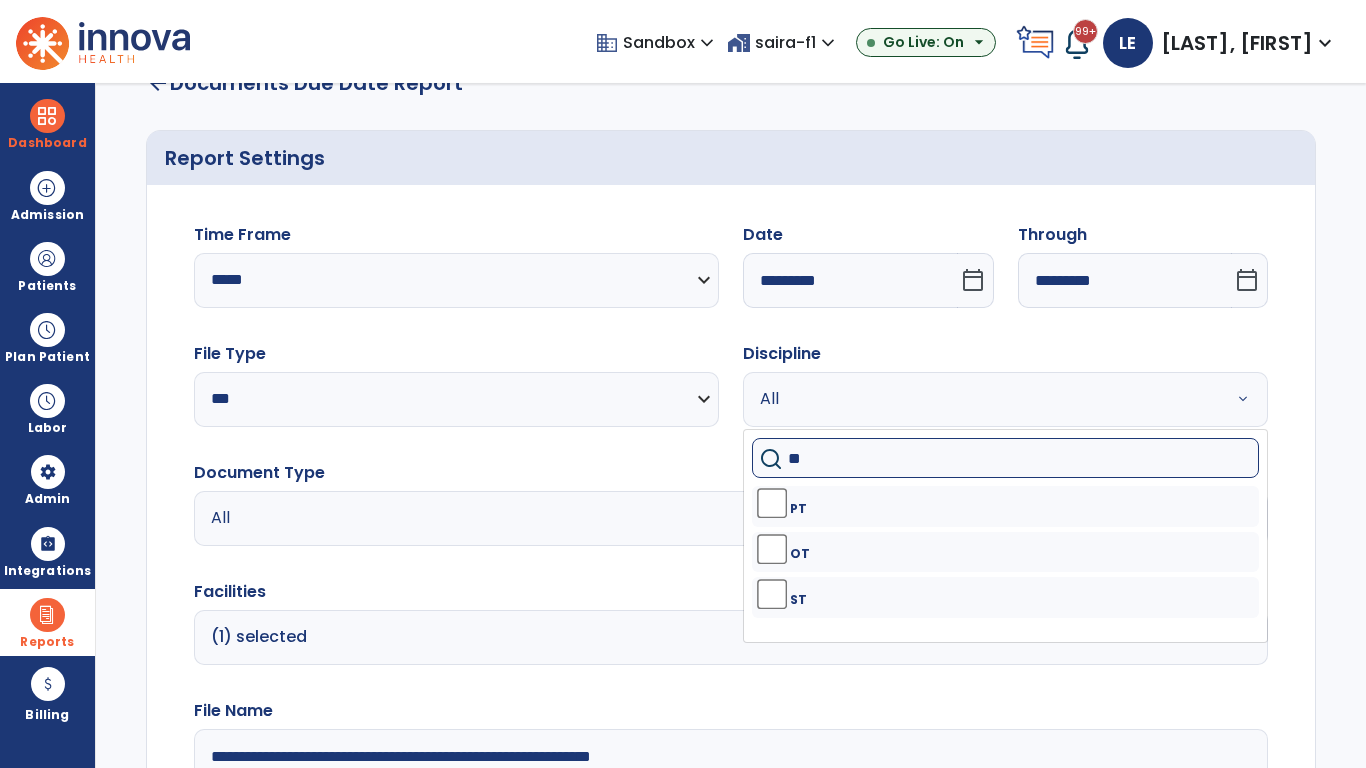 type on "**" 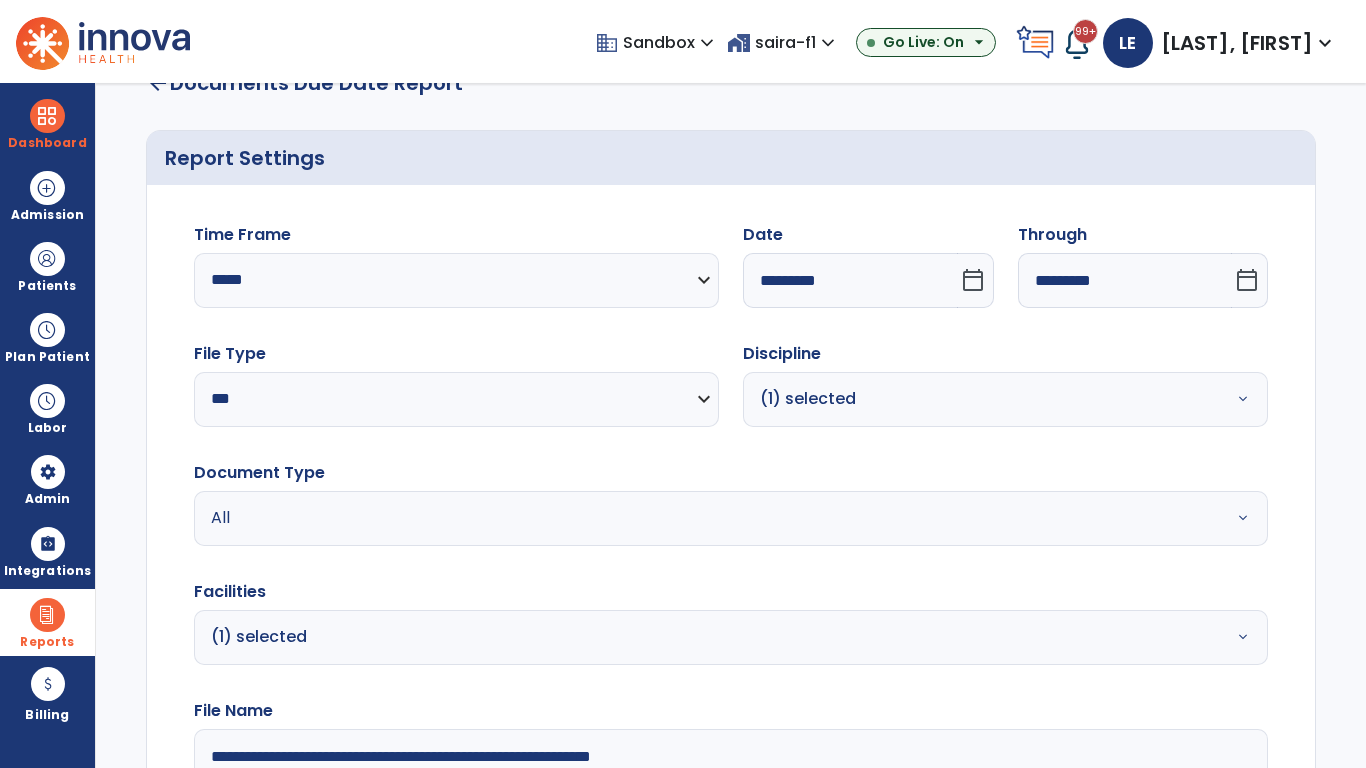 click on "All" at bounding box center (679, 518) 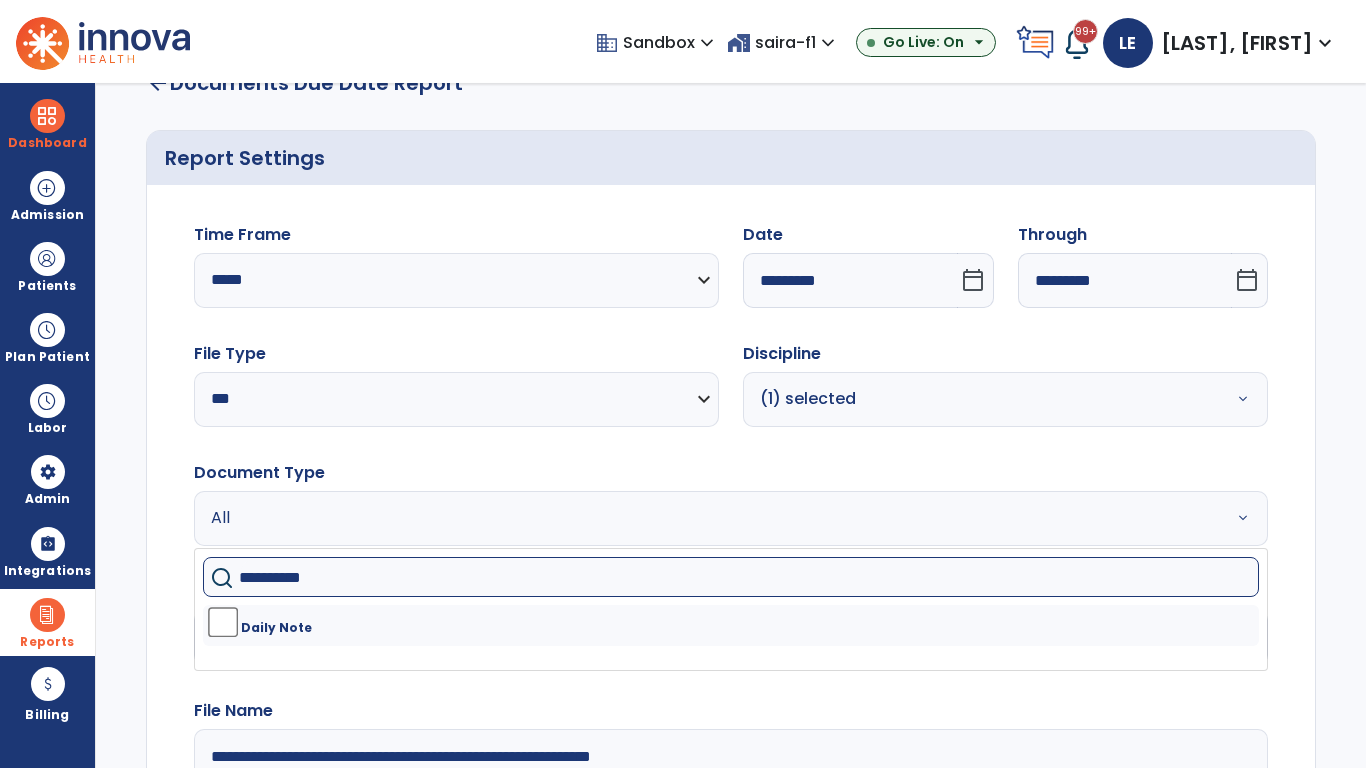type on "**********" 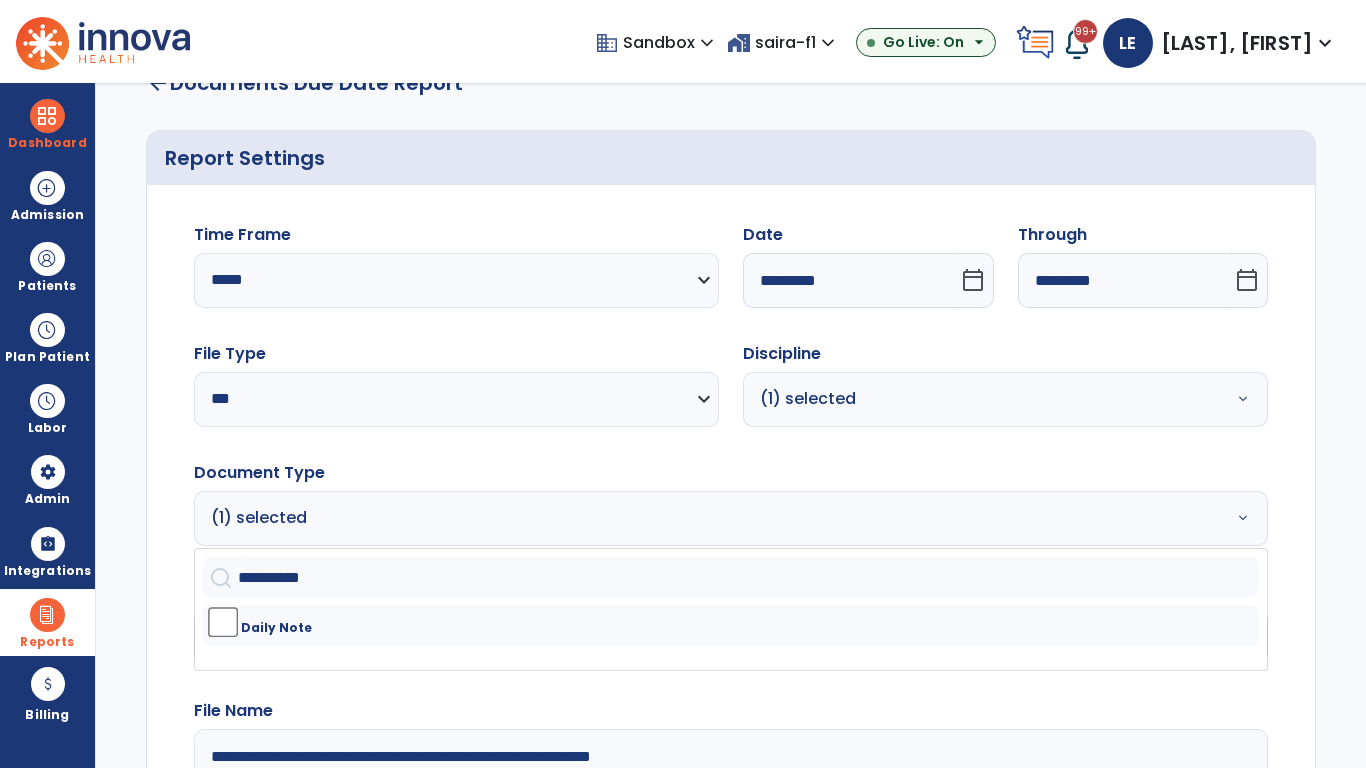 click on "Generate Report" 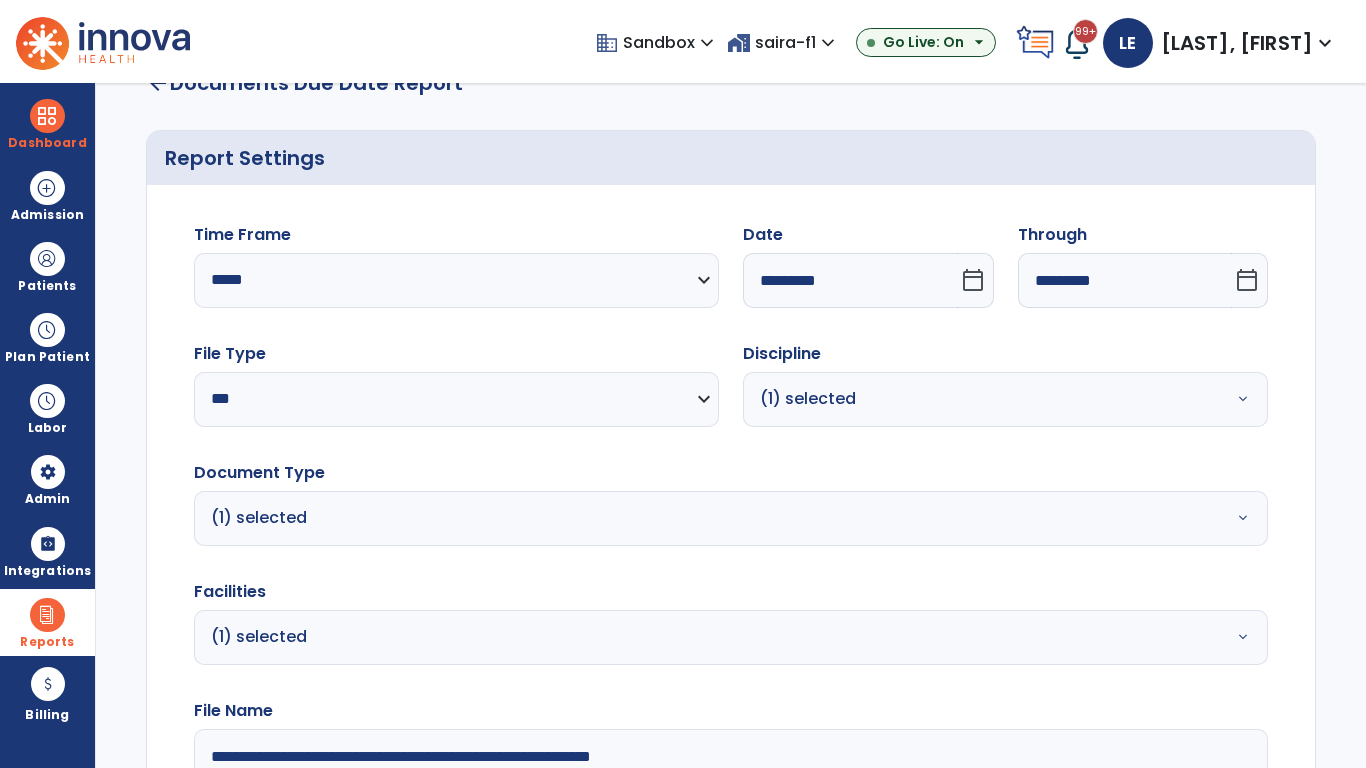 scroll, scrollTop: 264, scrollLeft: 0, axis: vertical 